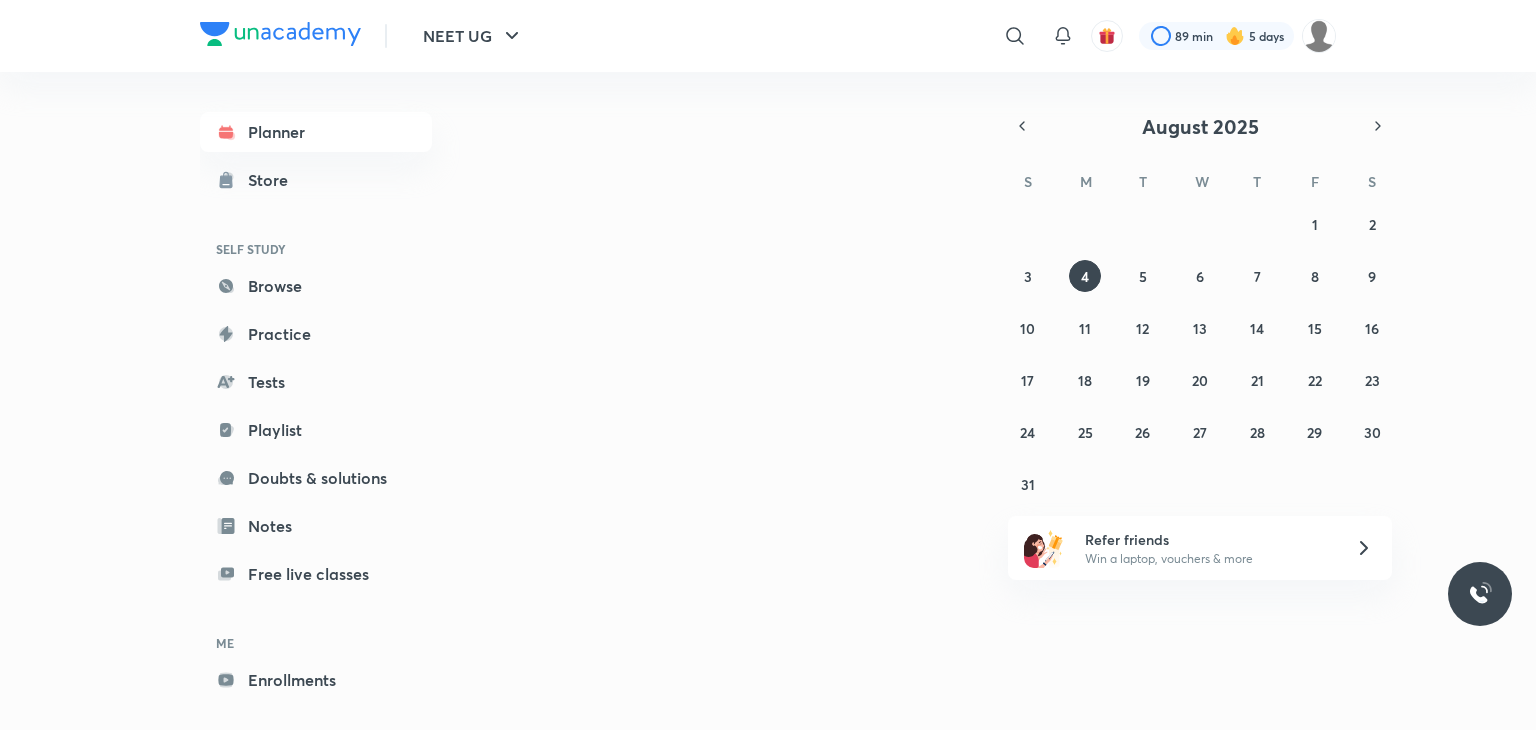 scroll, scrollTop: 0, scrollLeft: 0, axis: both 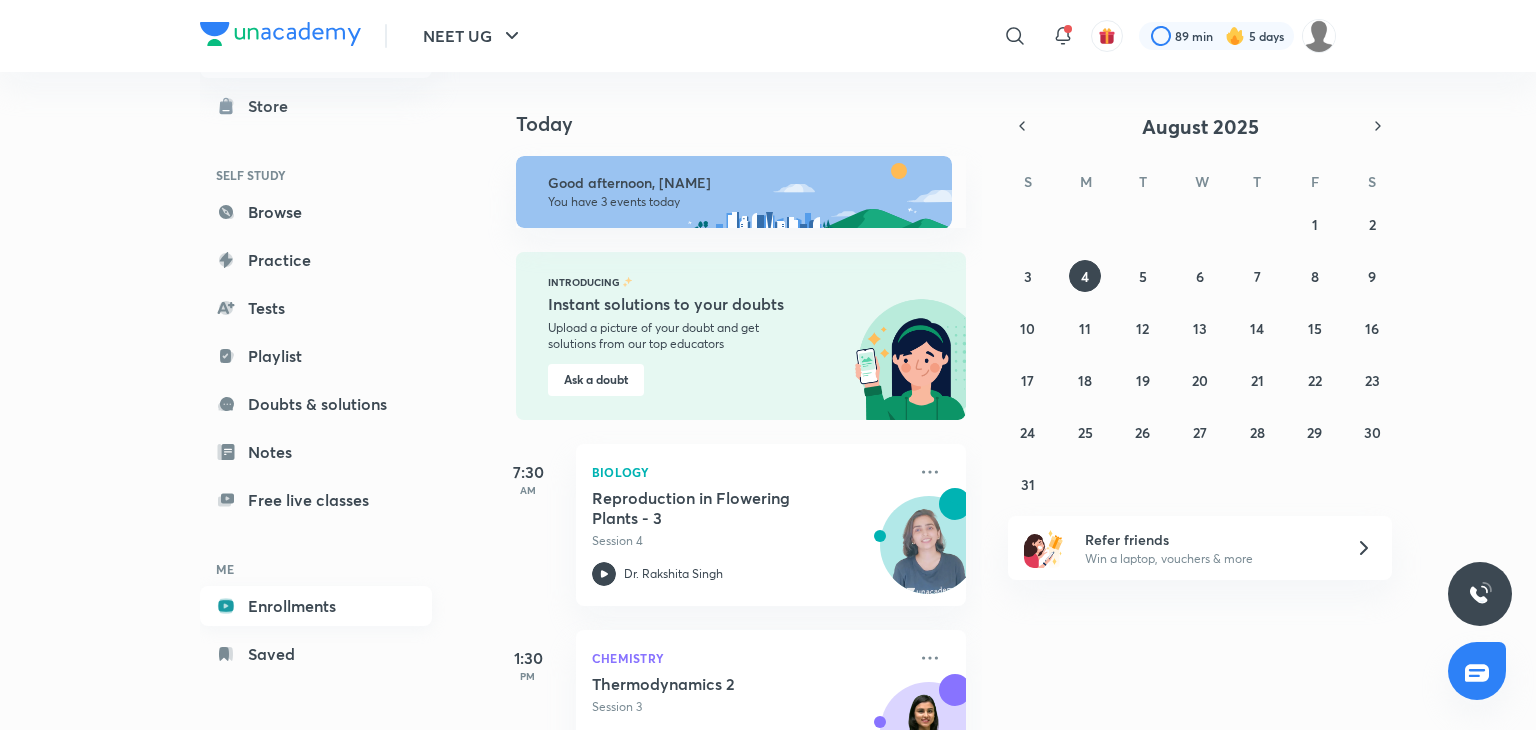 click on "Enrollments" at bounding box center [316, 606] 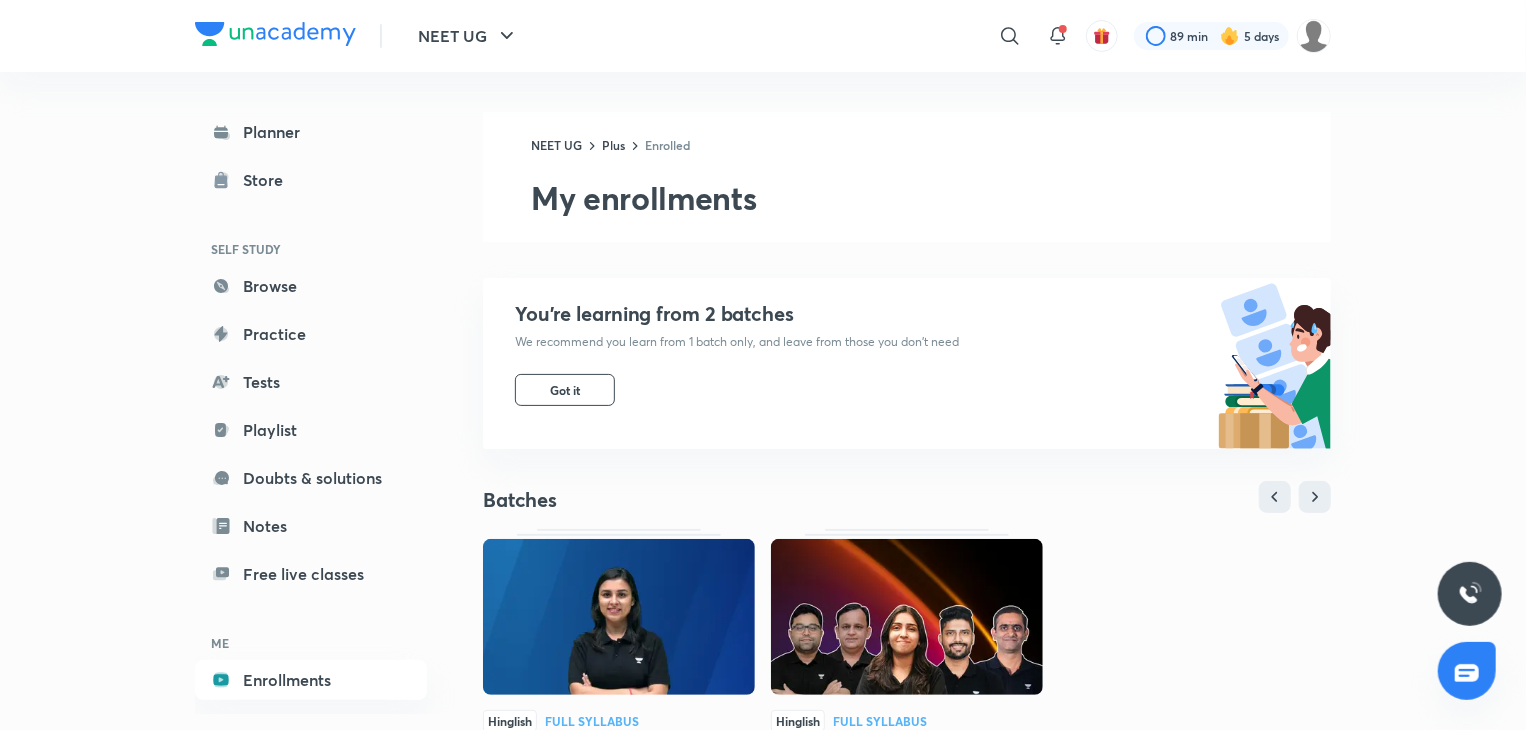 click at bounding box center (619, 617) 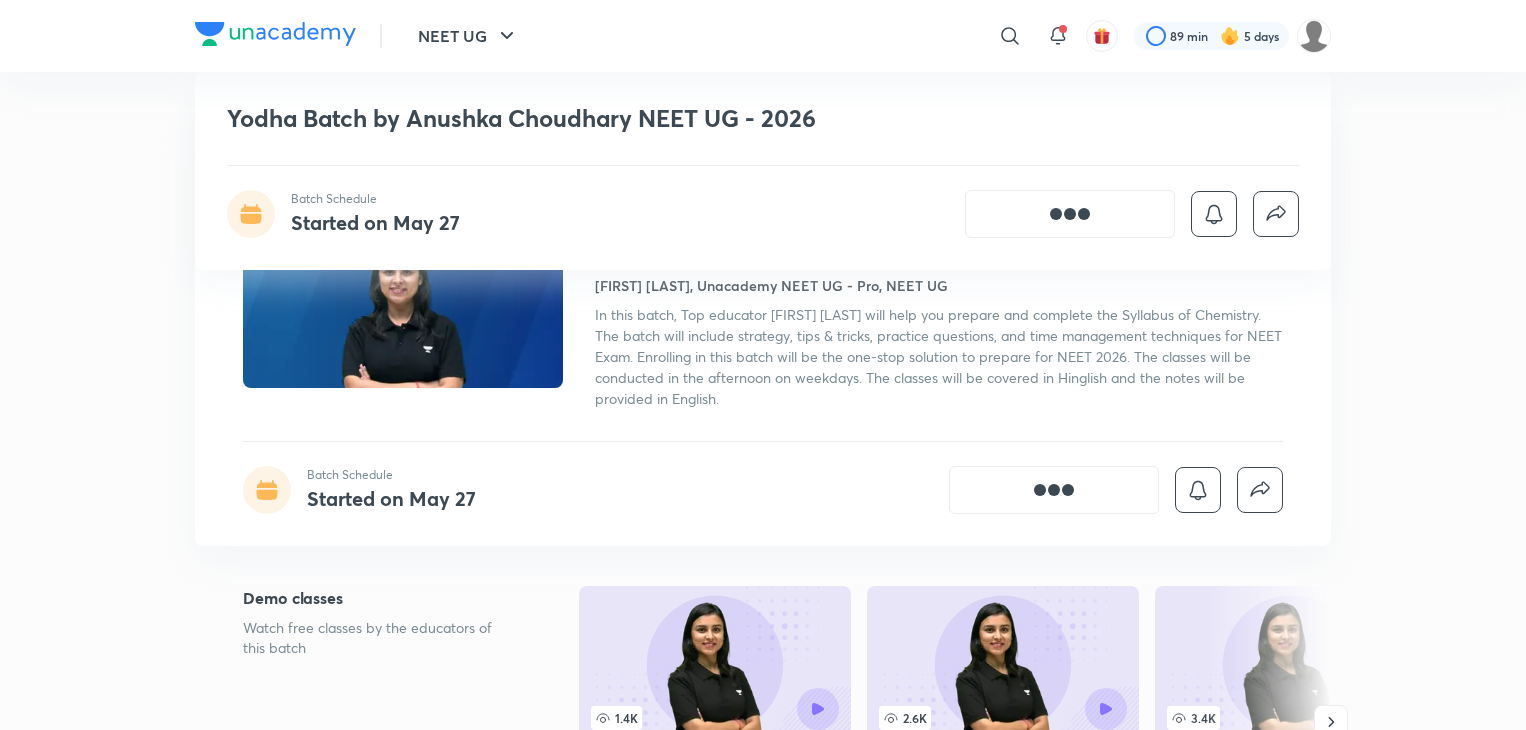 scroll, scrollTop: 459, scrollLeft: 0, axis: vertical 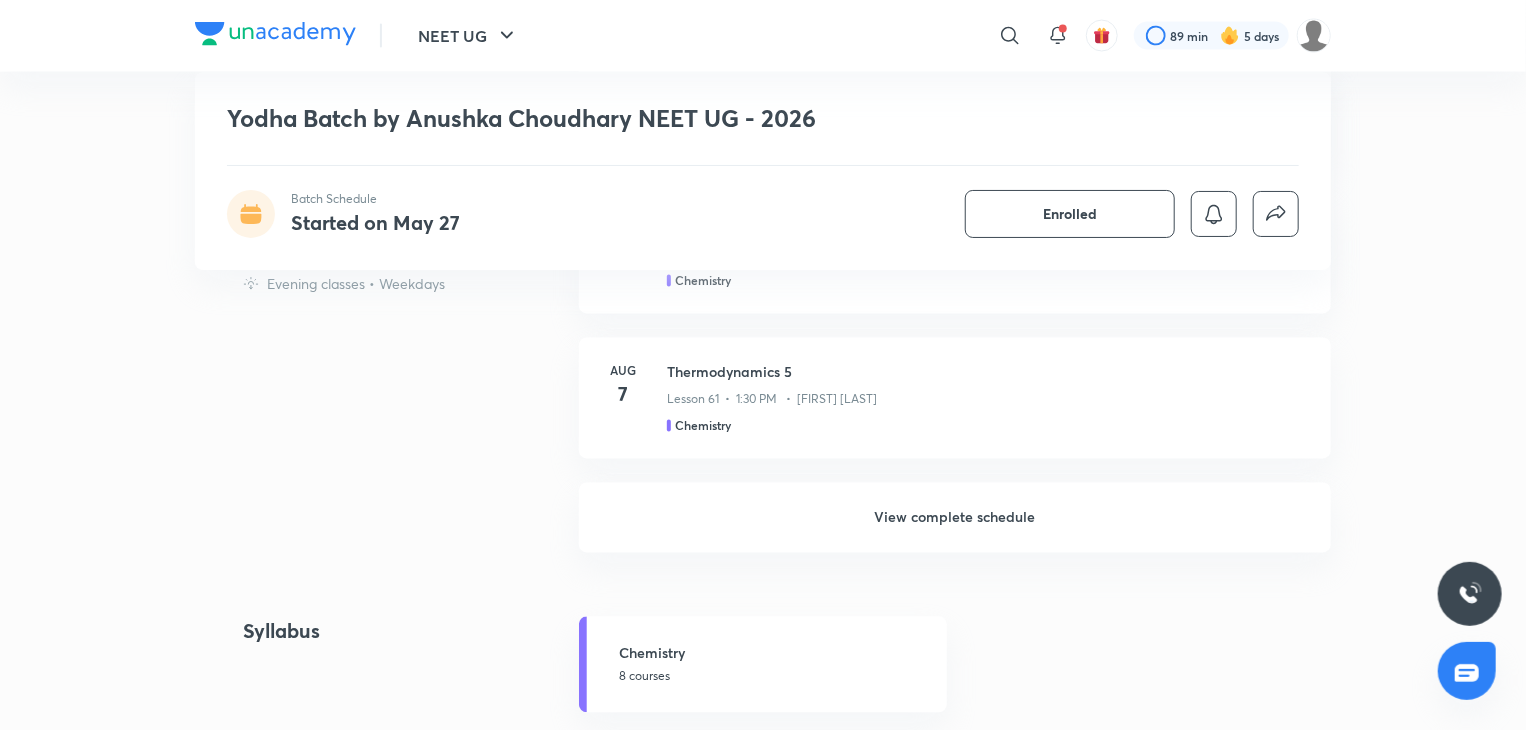click on "View complete schedule" at bounding box center [955, 518] 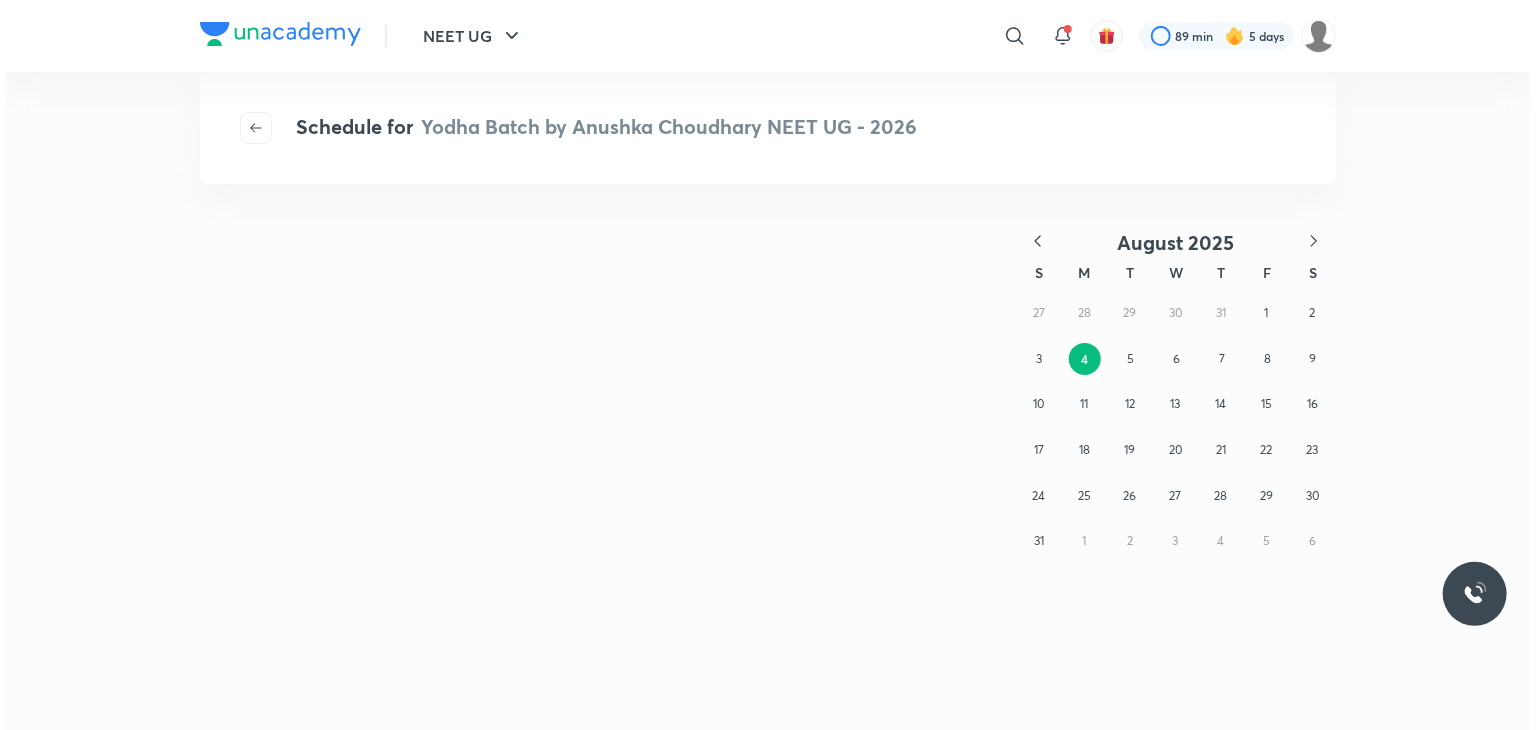 scroll, scrollTop: 0, scrollLeft: 0, axis: both 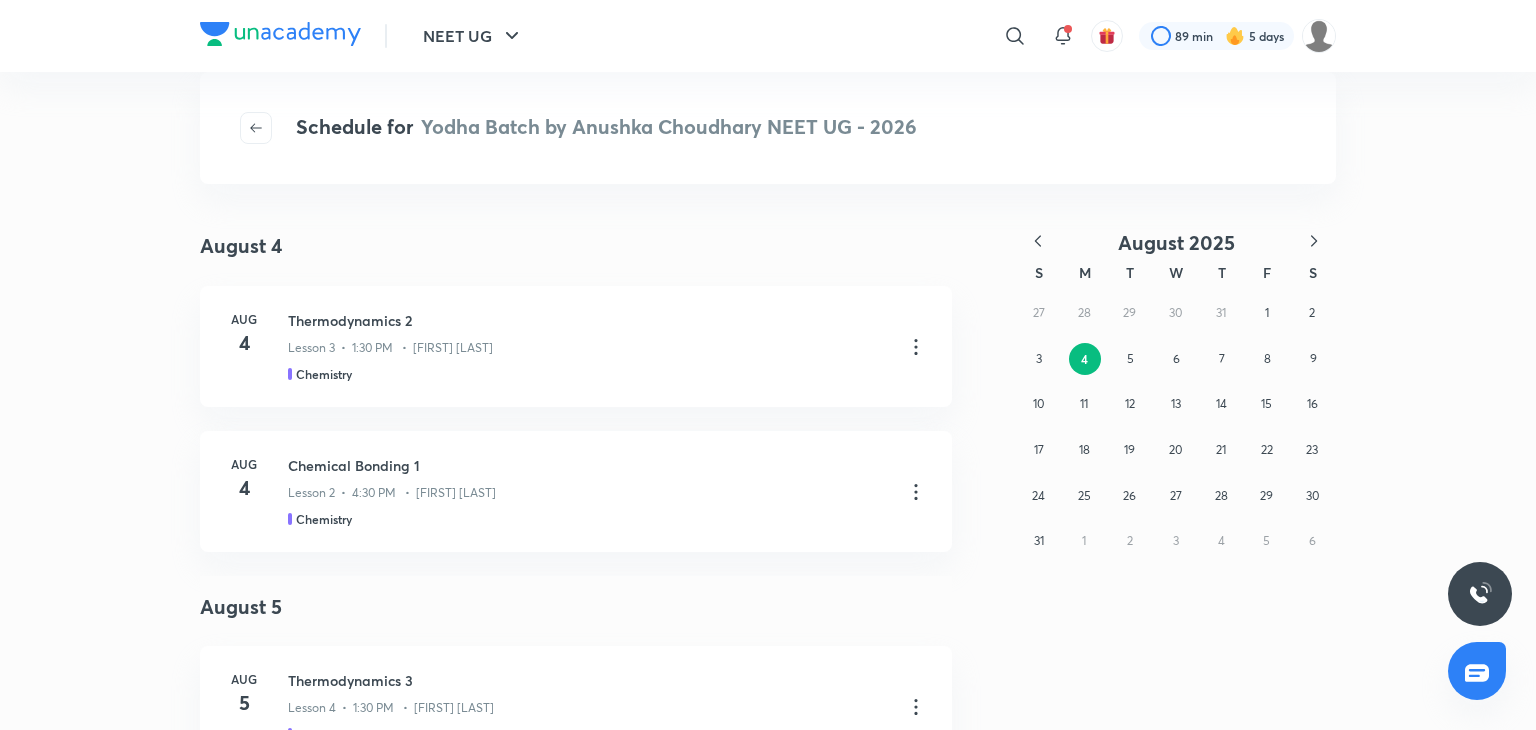 click 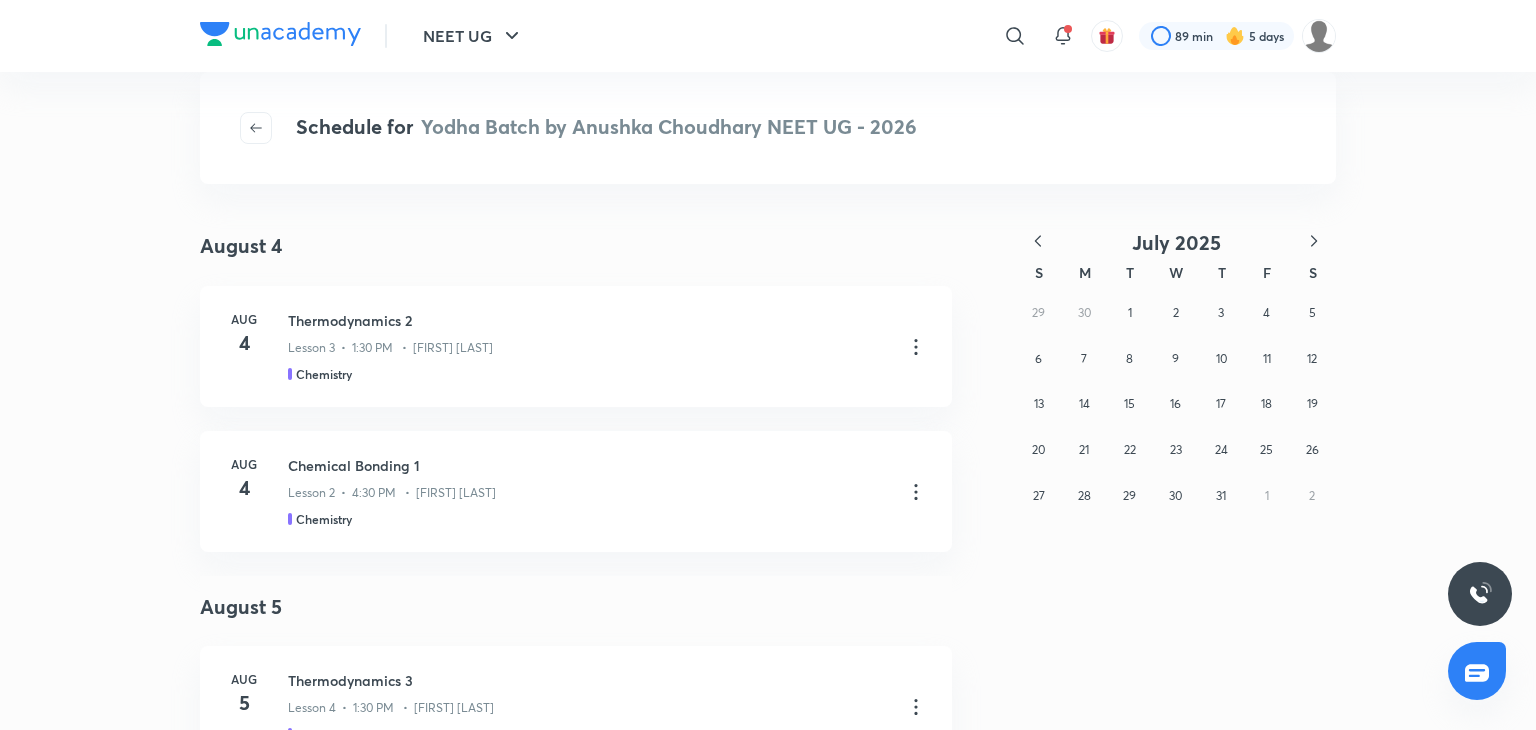 click 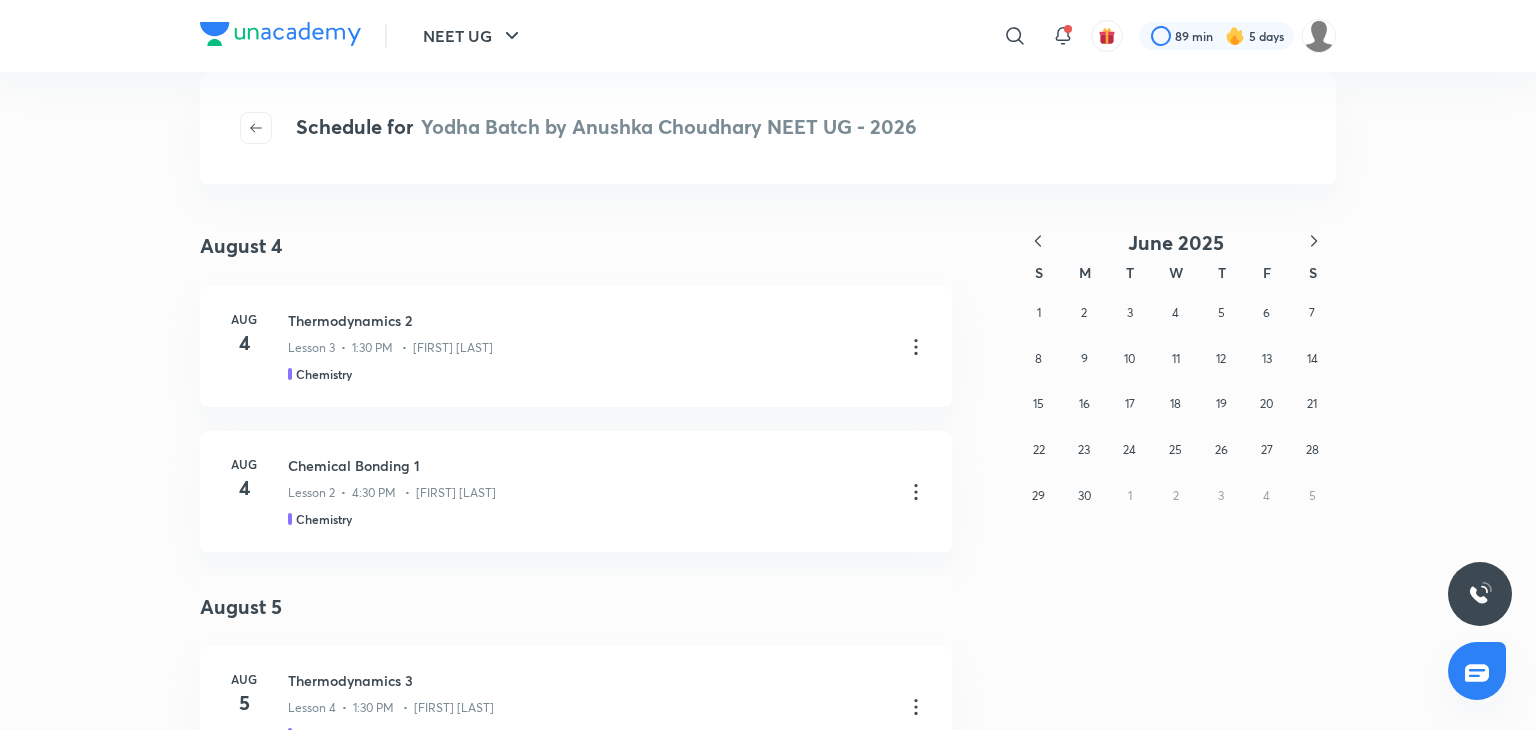 click 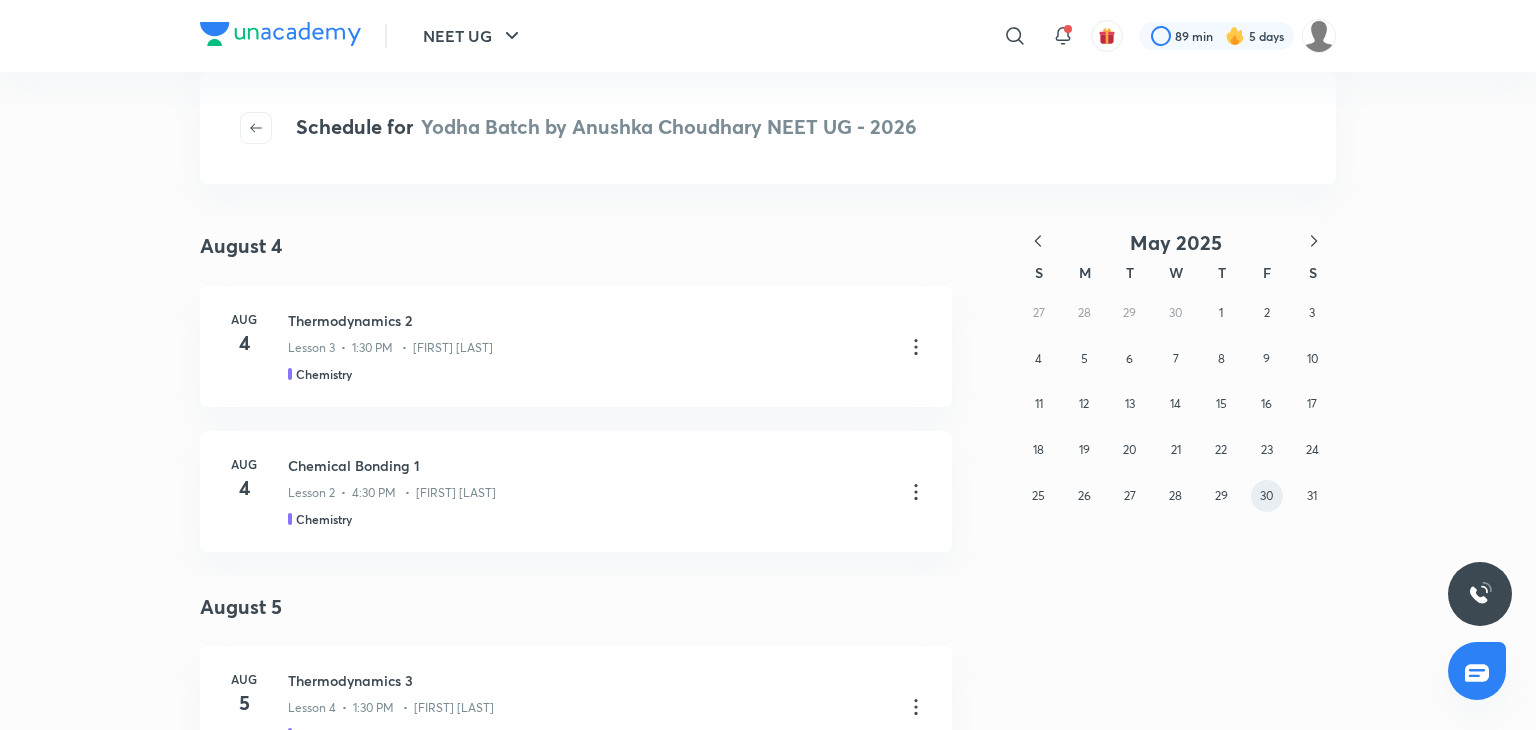 click on "30" at bounding box center [1266, 495] 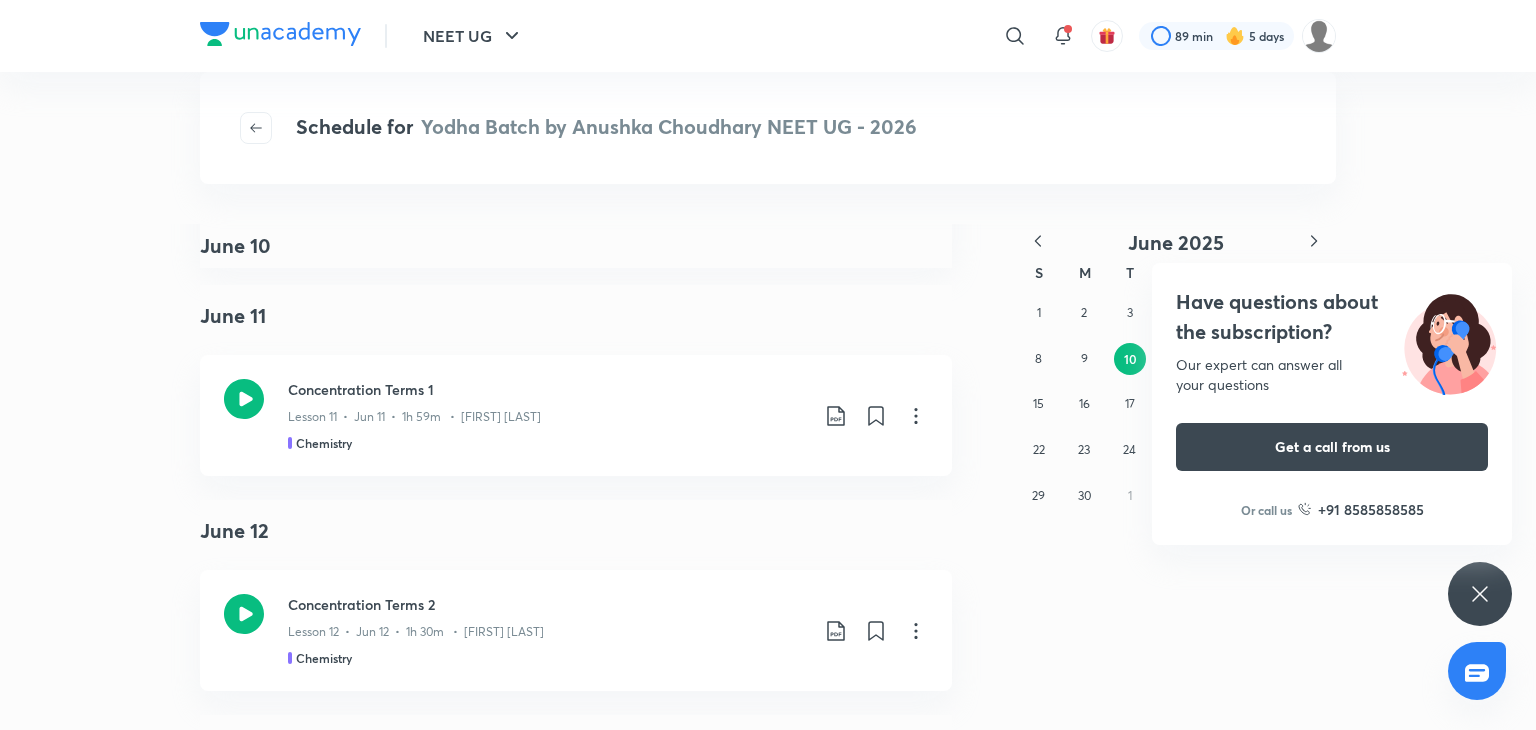 scroll, scrollTop: 3525, scrollLeft: 0, axis: vertical 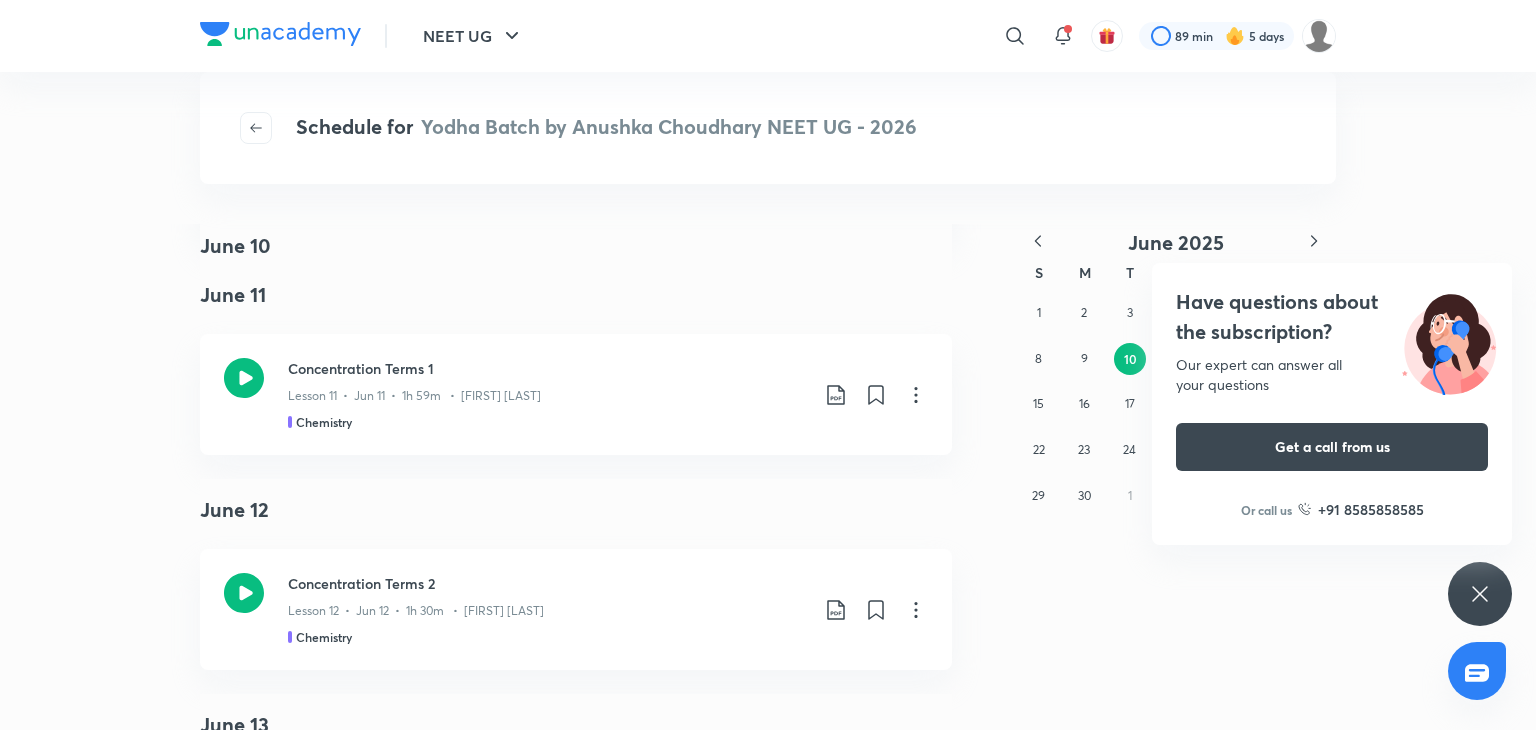click on "June 10 May 27 May 27 Introduction to Chemistry Class was cancelled by the Educator Chemistry May 28 Introduction to Atom Lesson 2  •  May 28  •  2h   •  [FIRST] [LAST] Chemistry May 29 Scientific Notation and Significant Figures Lesson 3  •  May 29  •  2h   •  [FIRST] [LAST] Chemistry May 27 May 27 Introduction to Chemistry Class was cancelled by the Educator Chemistry May 28 Introduction to Atom Lesson 2  •  May 28  •  2h   •  [FIRST] [LAST] Chemistry May 29 Scientific Notation and Significant Figures Lesson 3  •  May 29  •  2h   •  [FIRST] [LAST] Chemistry May 30 Rounding off and Accuracy Precision Lesson 4  •  May 30  •  2h   •  [FIRST] [LAST] Chemistry May 30 Mole Concept - Lecture 1 Class was cancelled by the Educator Chemistry May 31 Mole Concept - Lecture 2 Lesson 2  •  May 31  •  2h   •  [FIRST] [LAST] Chemistry June 2 Mole Concept - Lecture 3 Chemistry June 3 Lecture 4 June 4" at bounding box center [576, -1099] 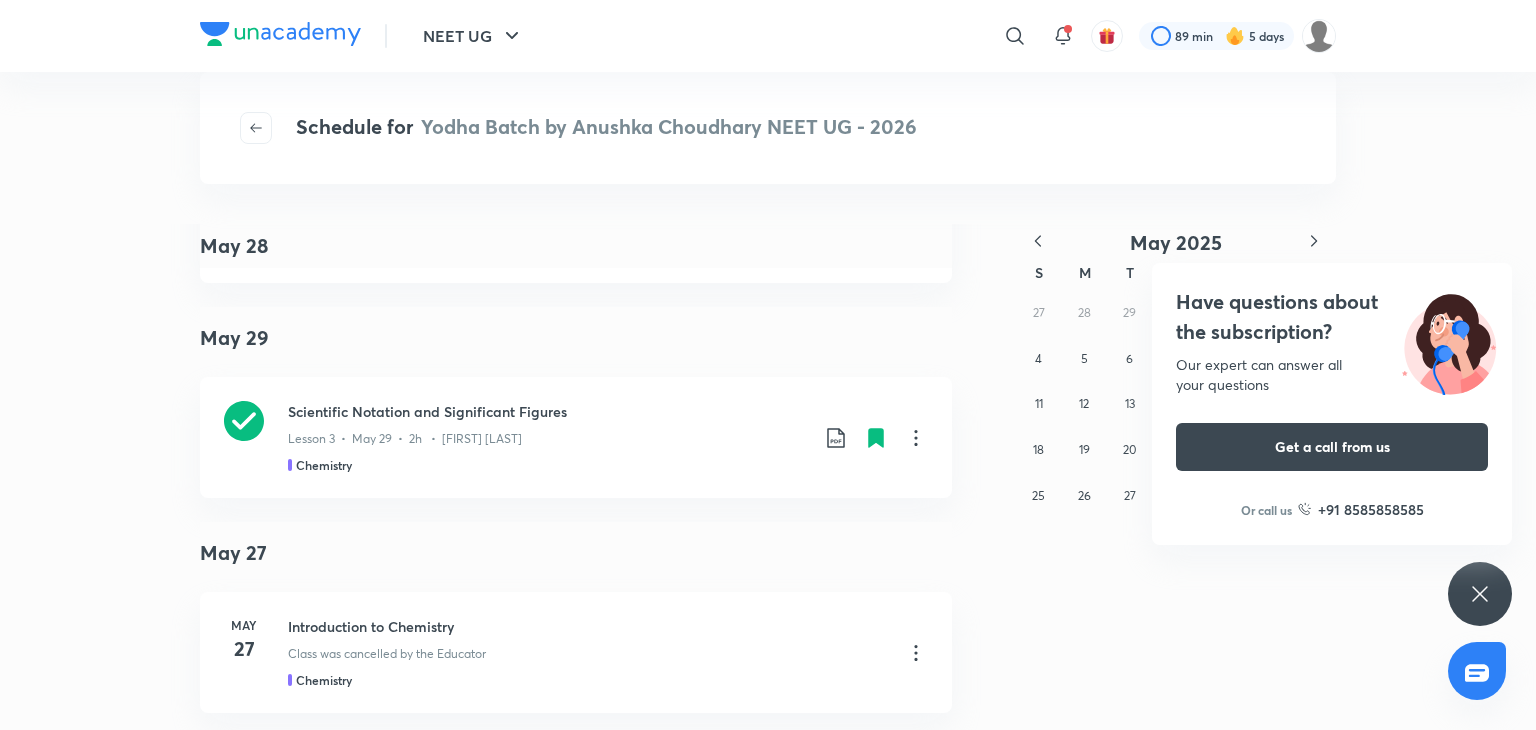 scroll, scrollTop: 338, scrollLeft: 0, axis: vertical 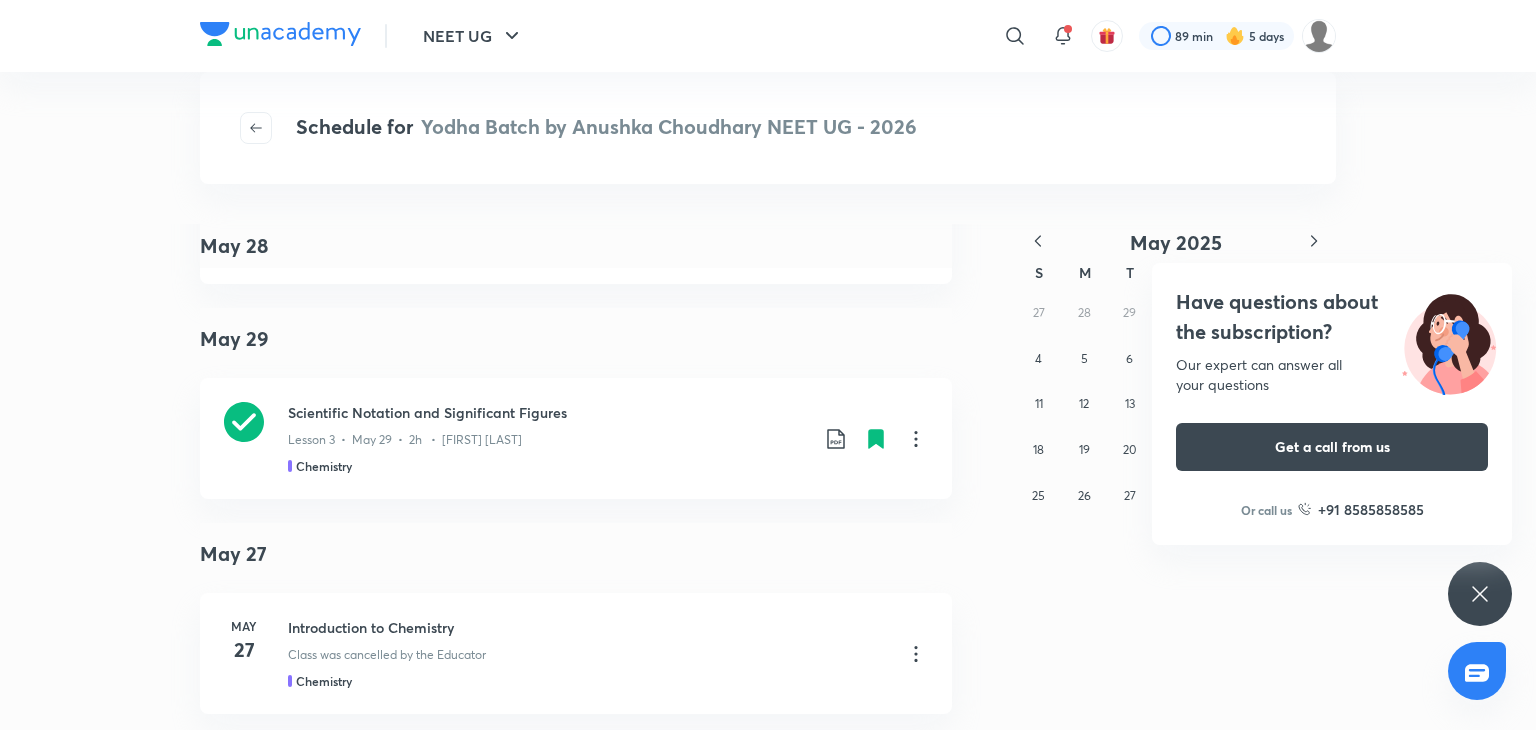 click on "Have questions about the subscription? Our expert can answer all your questions Get a call from us Or call us +91 8585858585" at bounding box center (1480, 594) 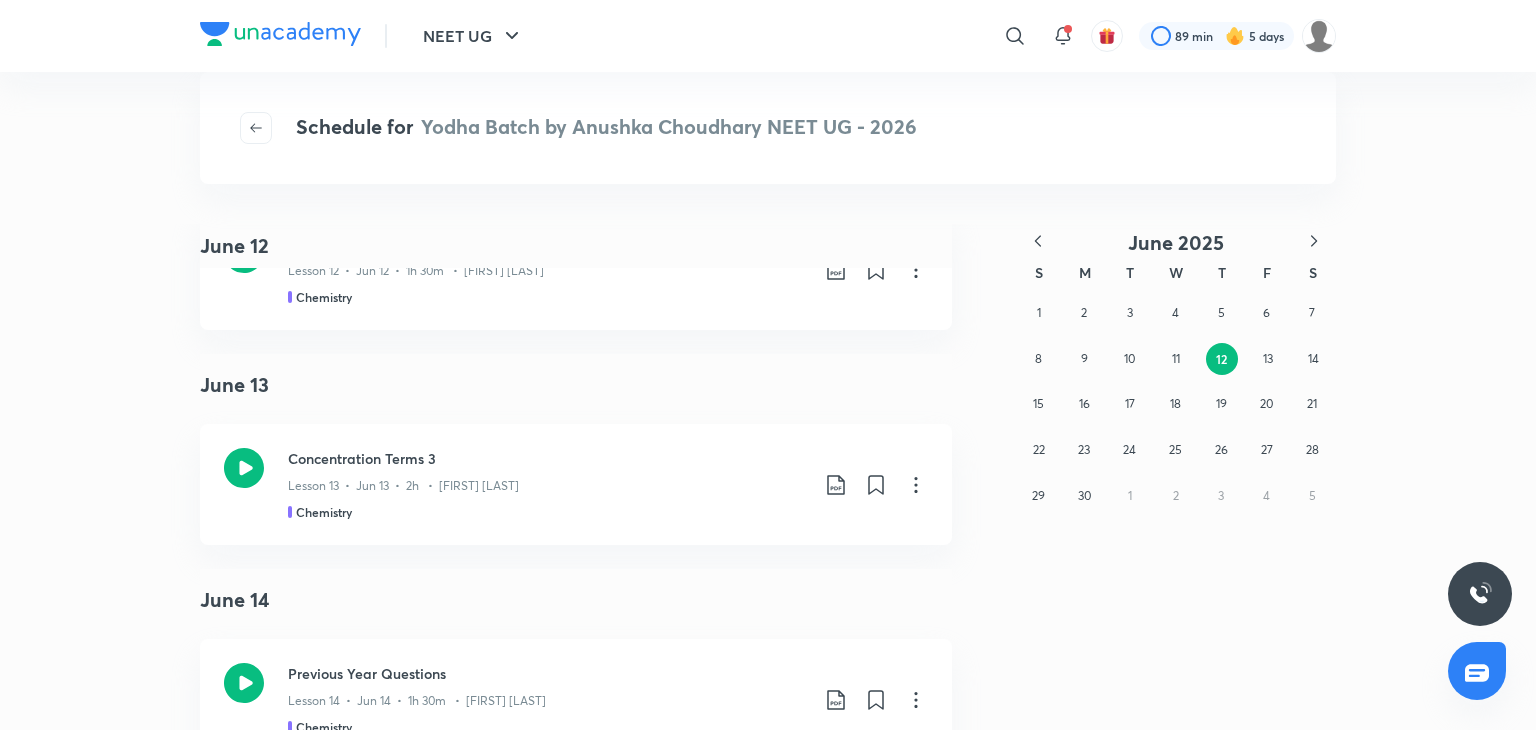 scroll, scrollTop: 3946, scrollLeft: 0, axis: vertical 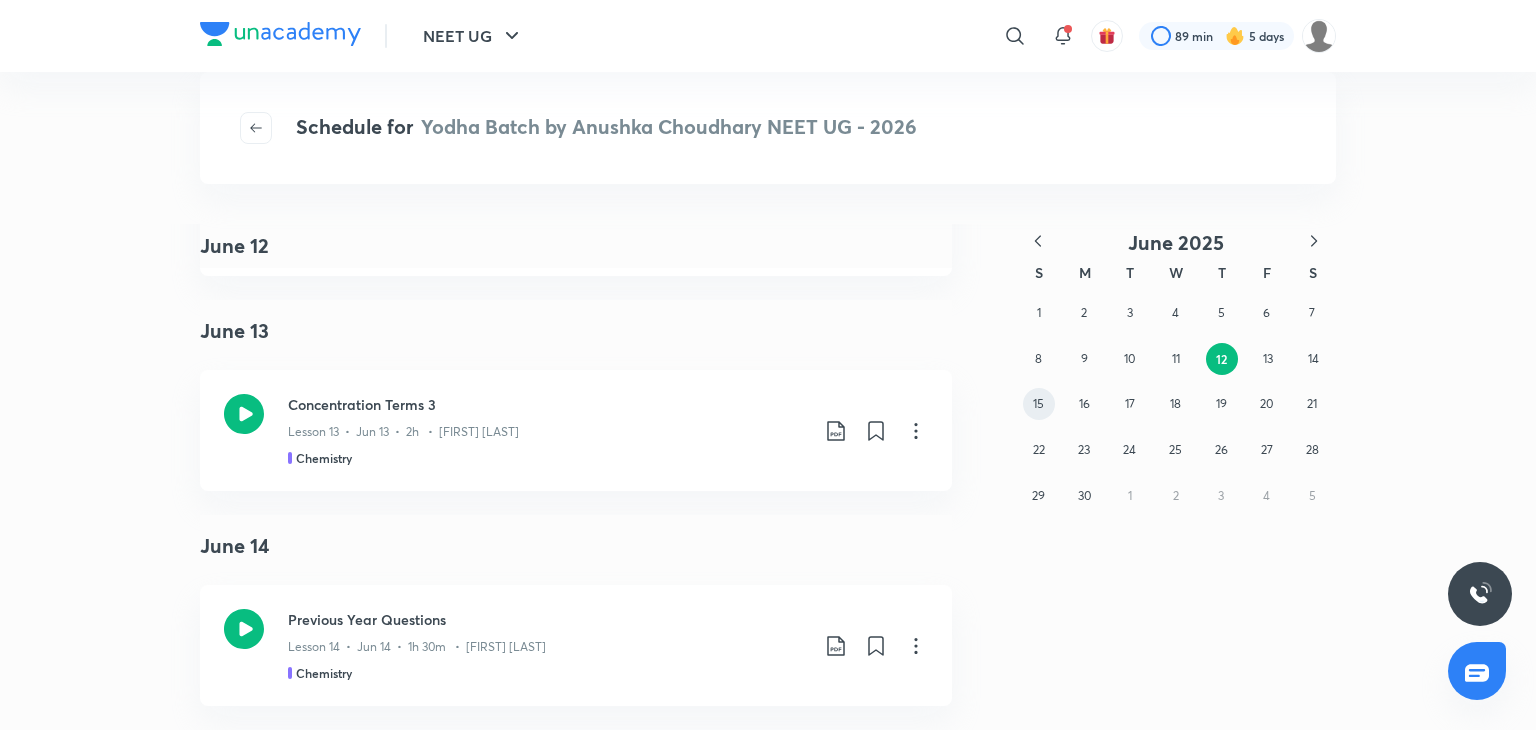click on "15" at bounding box center [1039, 404] 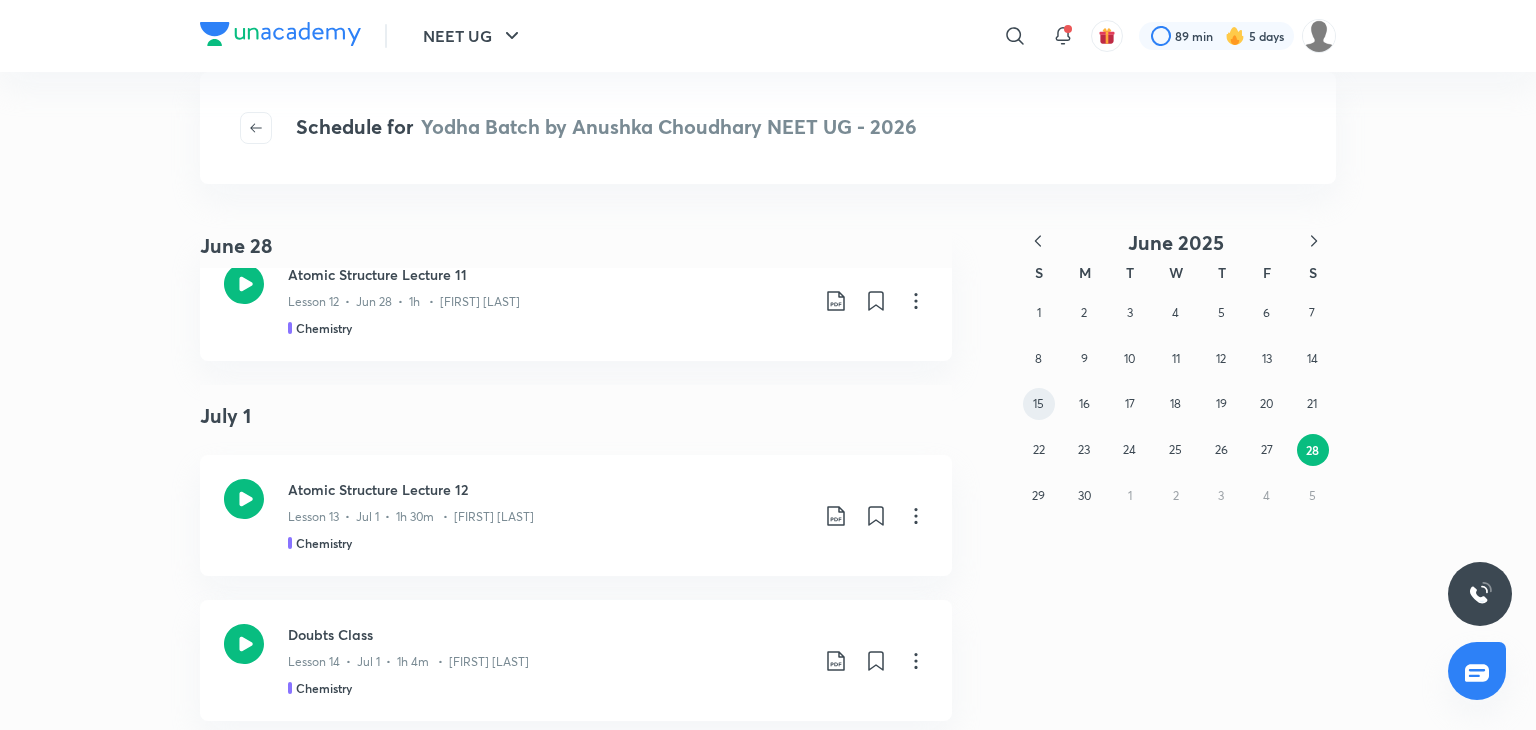 scroll, scrollTop: 2586, scrollLeft: 0, axis: vertical 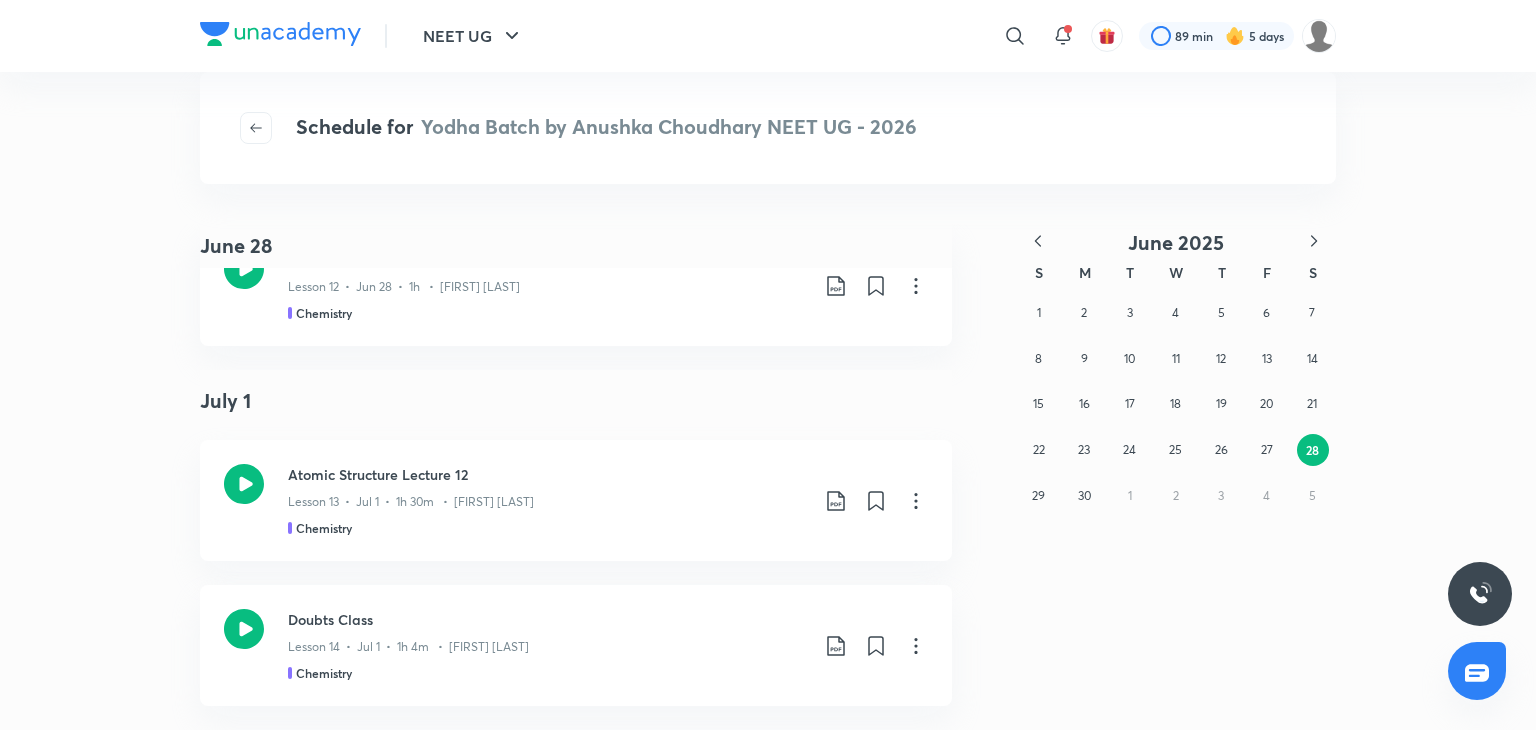 click 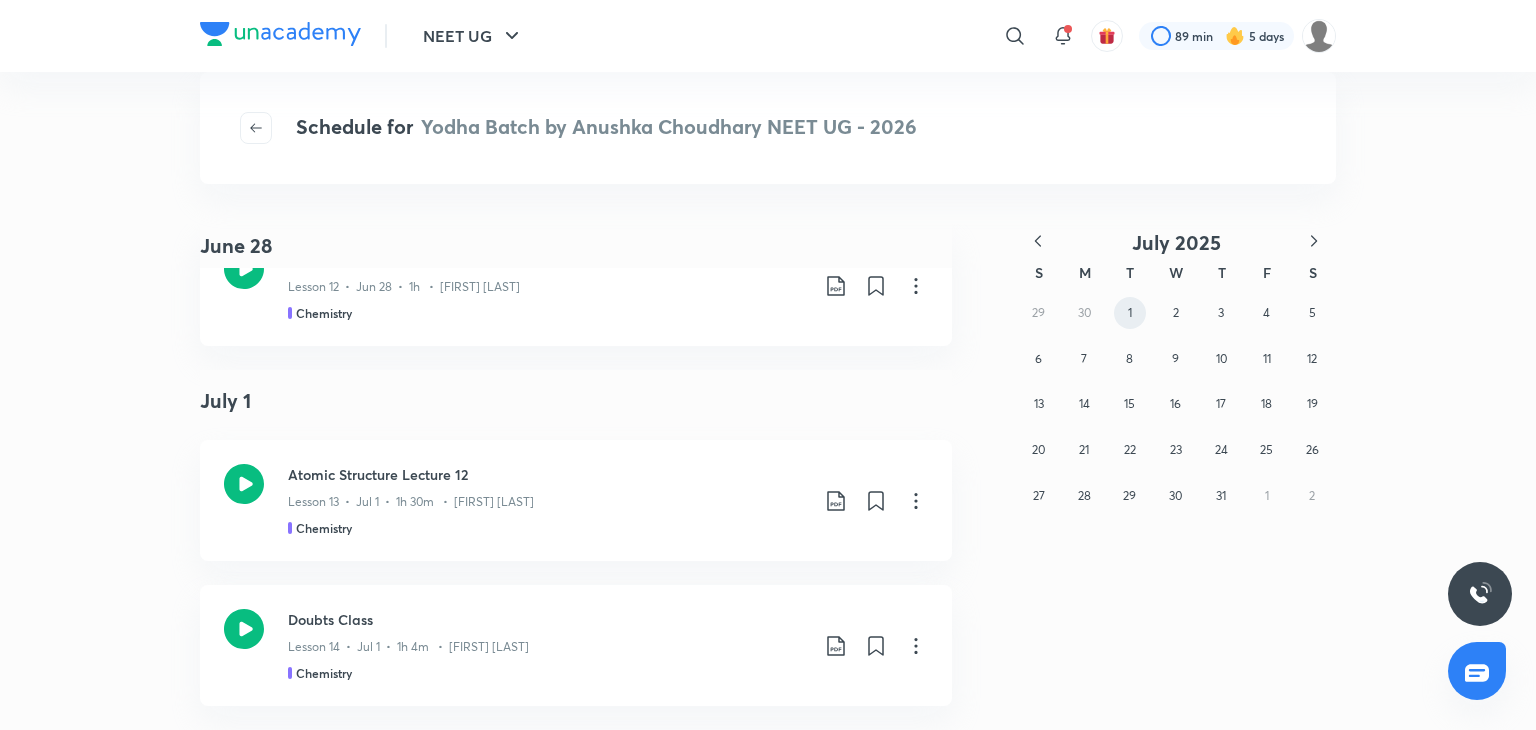 click on "1" at bounding box center [1130, 313] 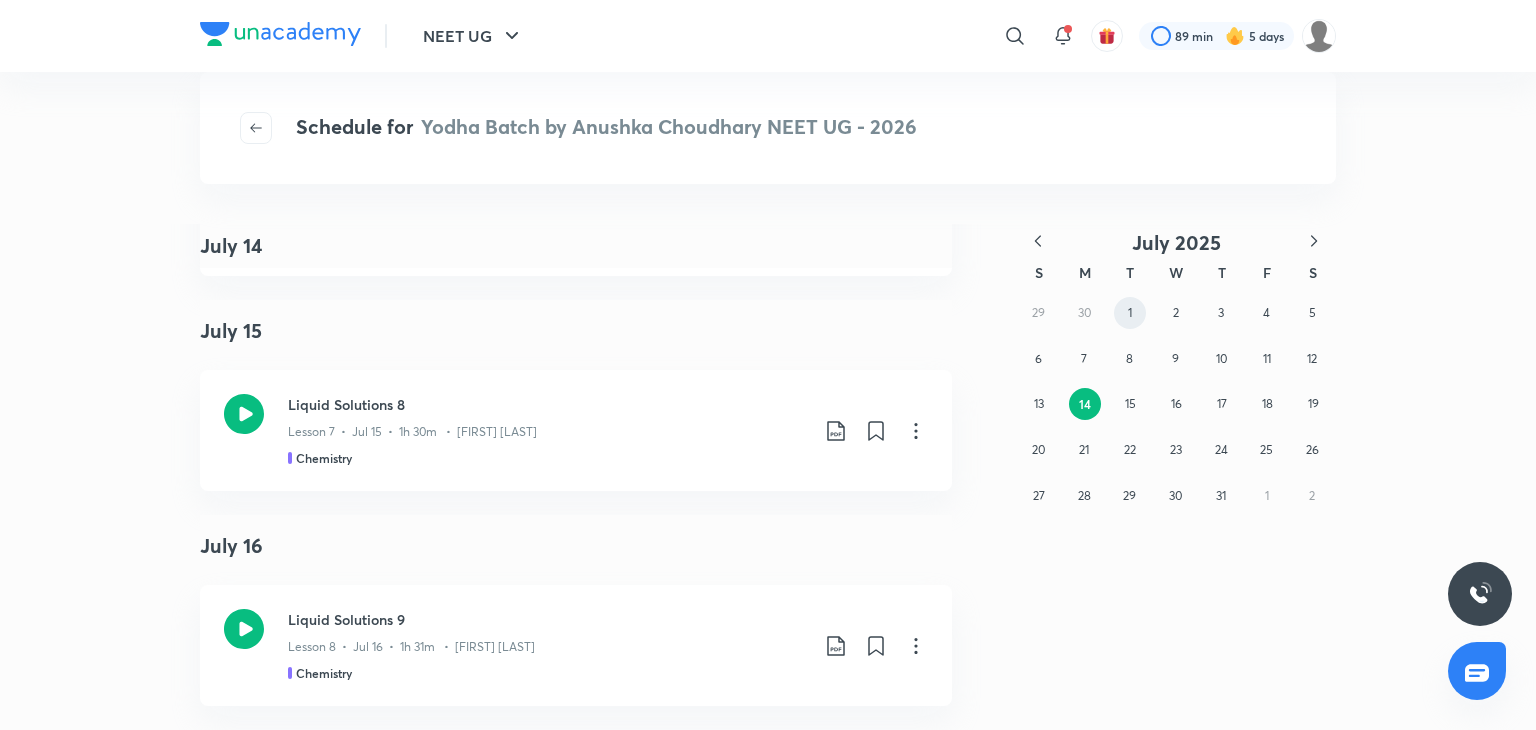 scroll, scrollTop: 2656, scrollLeft: 0, axis: vertical 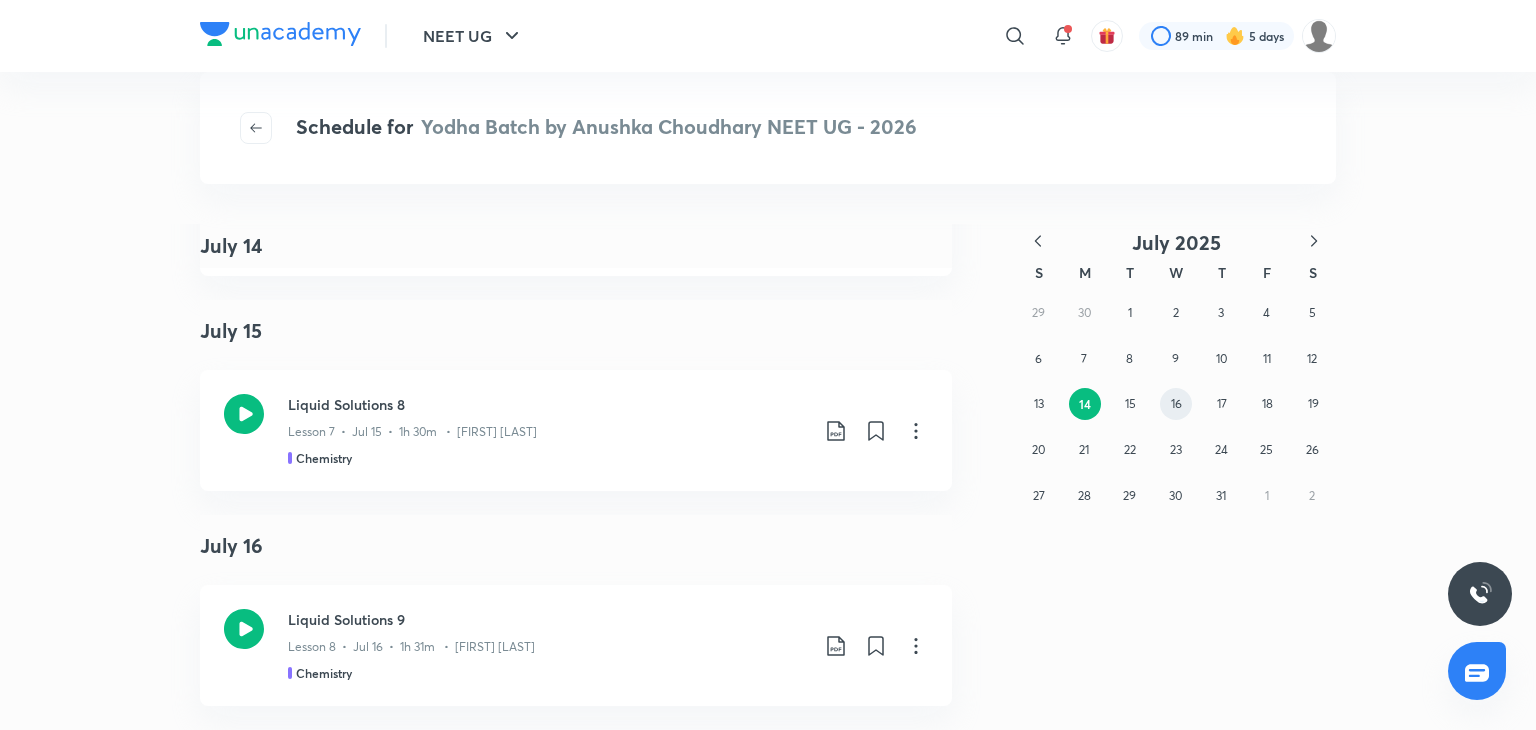 click on "16" at bounding box center [1176, 404] 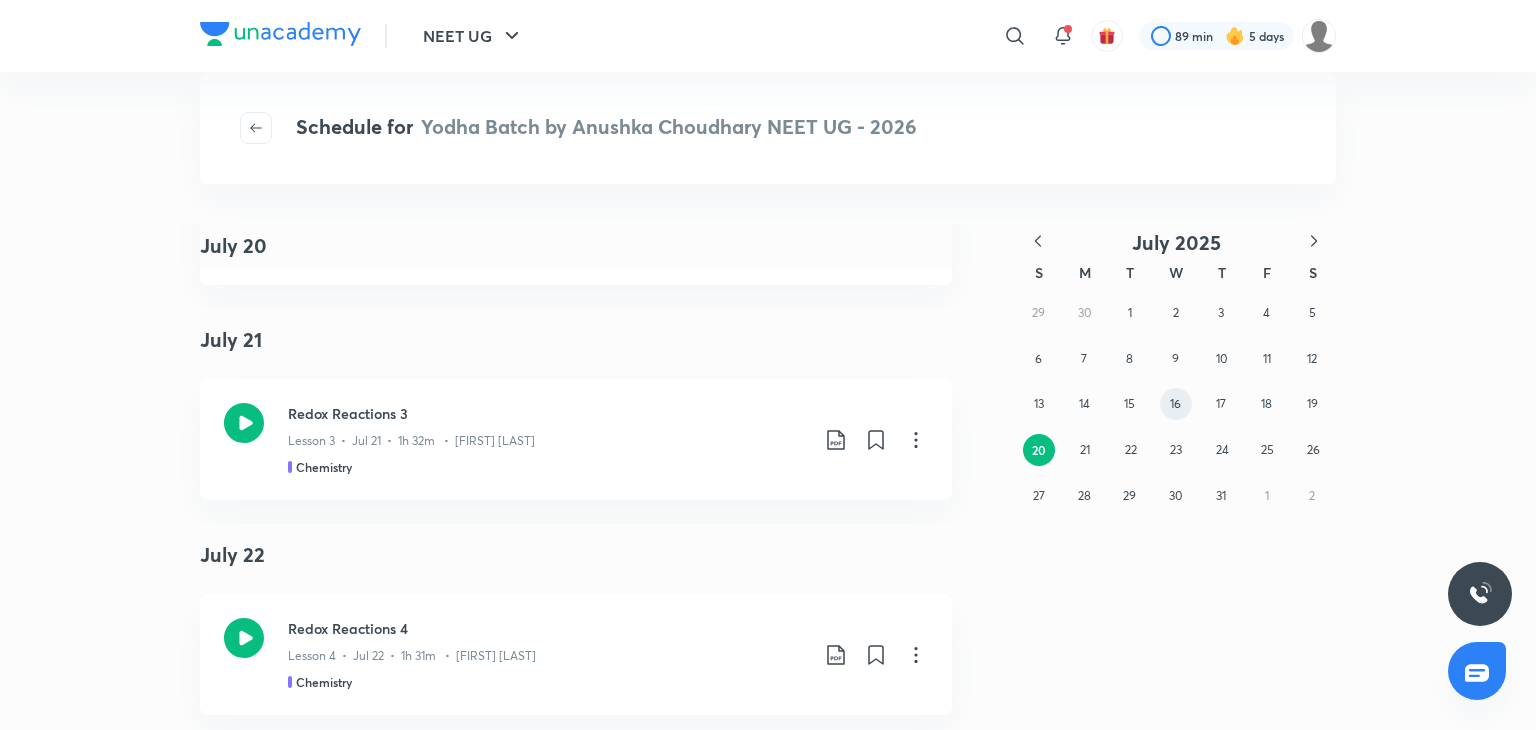 scroll, scrollTop: 988, scrollLeft: 0, axis: vertical 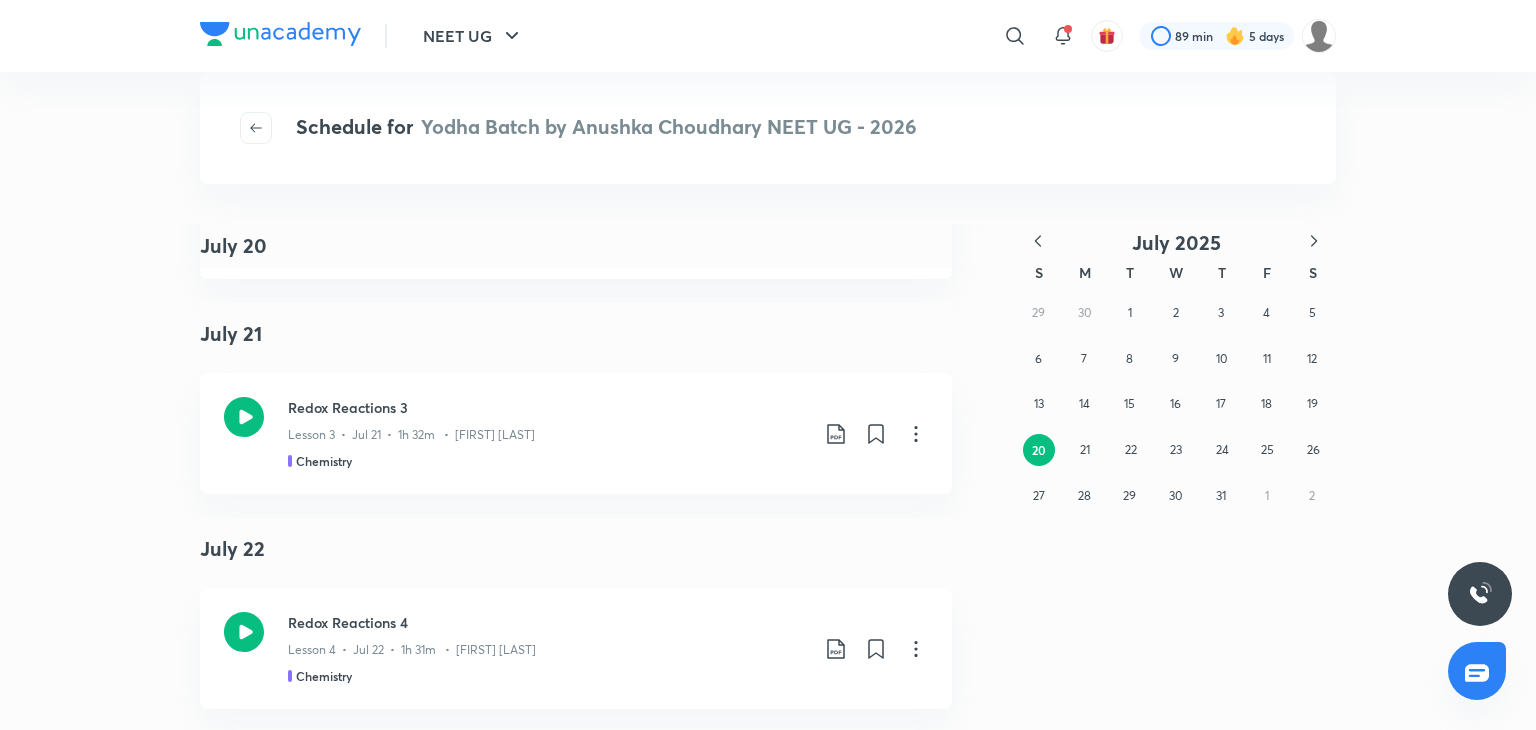 click on "July 2025 S M T W T F S 29 30 1 2 3 4 5 6 7 8 9 10 11 12 13 14 15 16 17 18 19 20 21 22 23 24 25 26 27 28 29 30 31 1 2" at bounding box center (1128, 774) 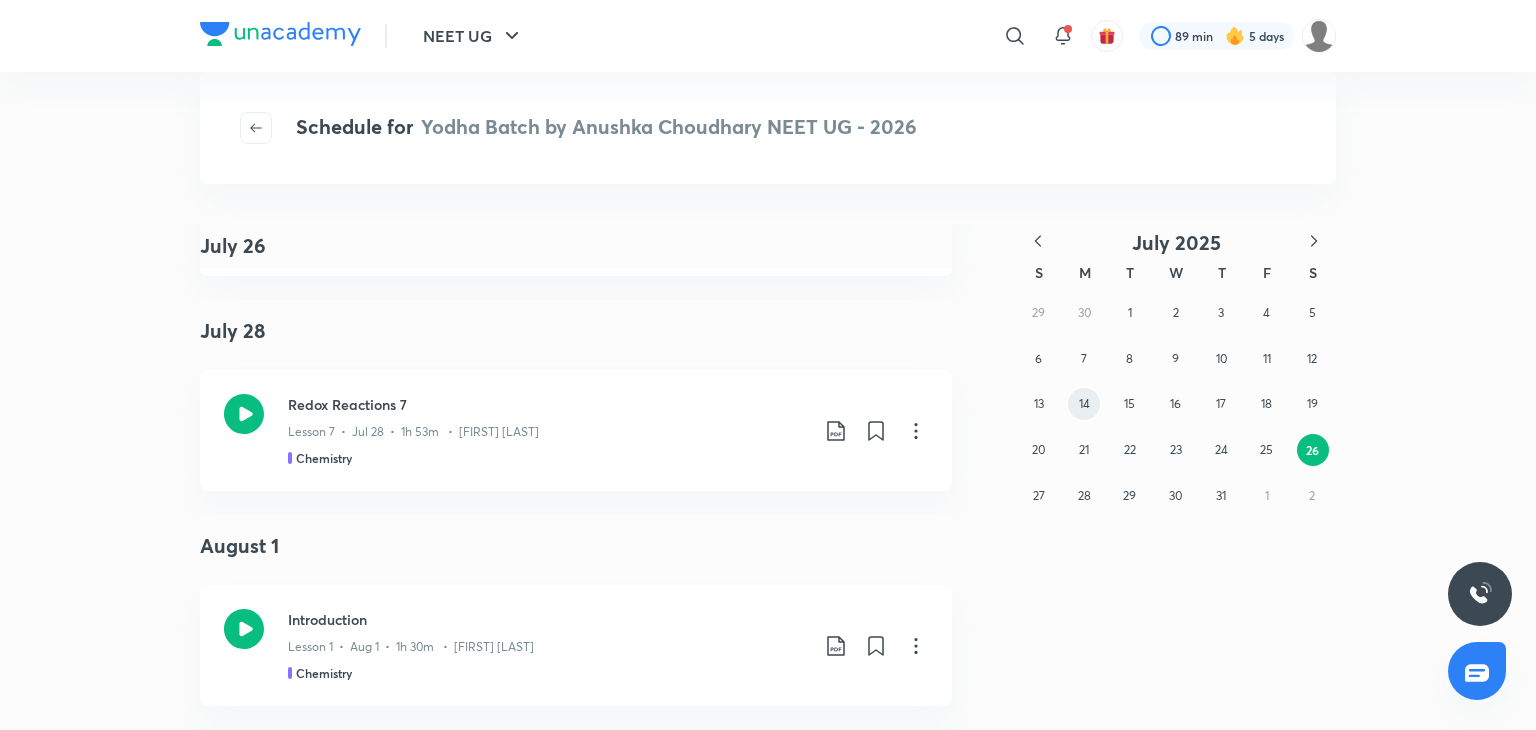 scroll, scrollTop: 1862, scrollLeft: 0, axis: vertical 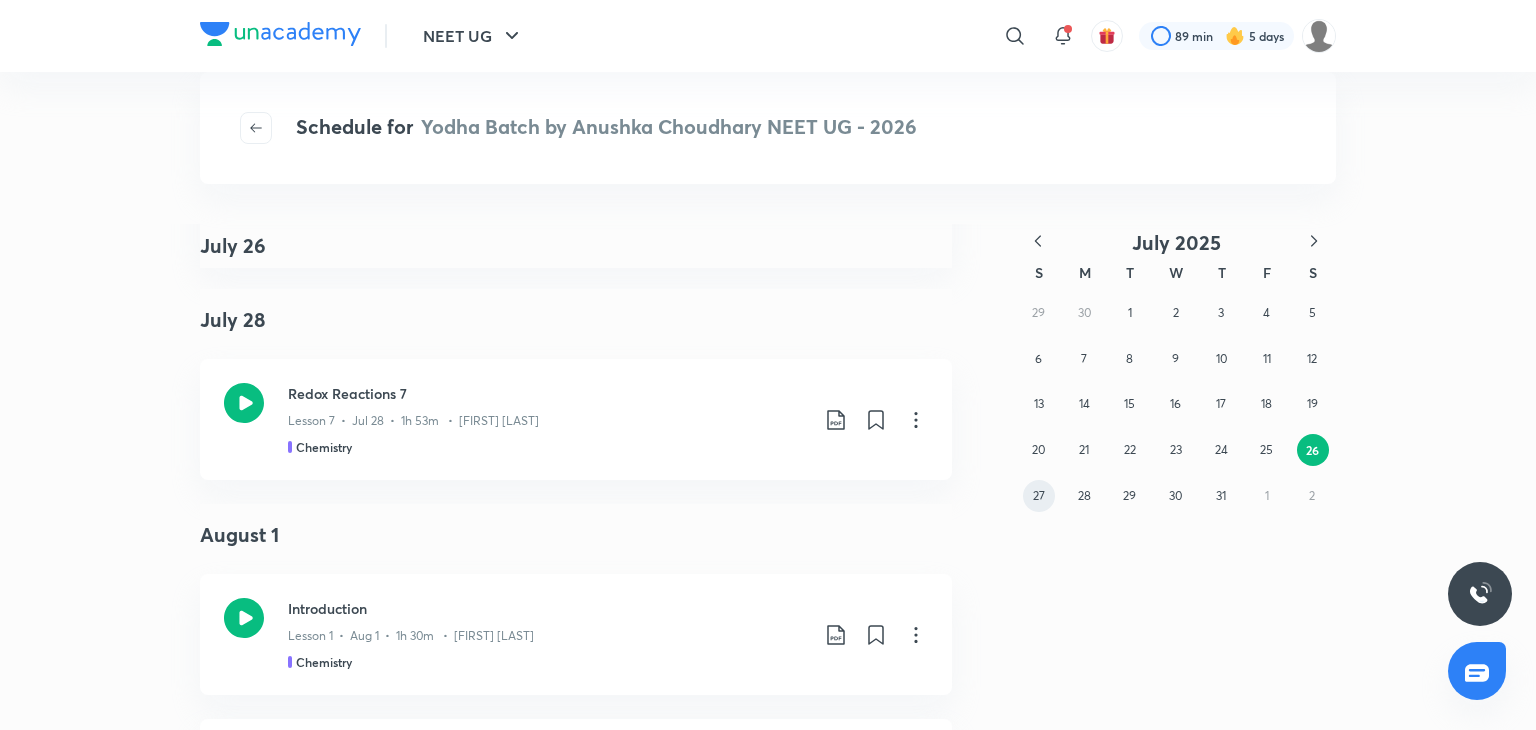 click on "27" at bounding box center (1039, 495) 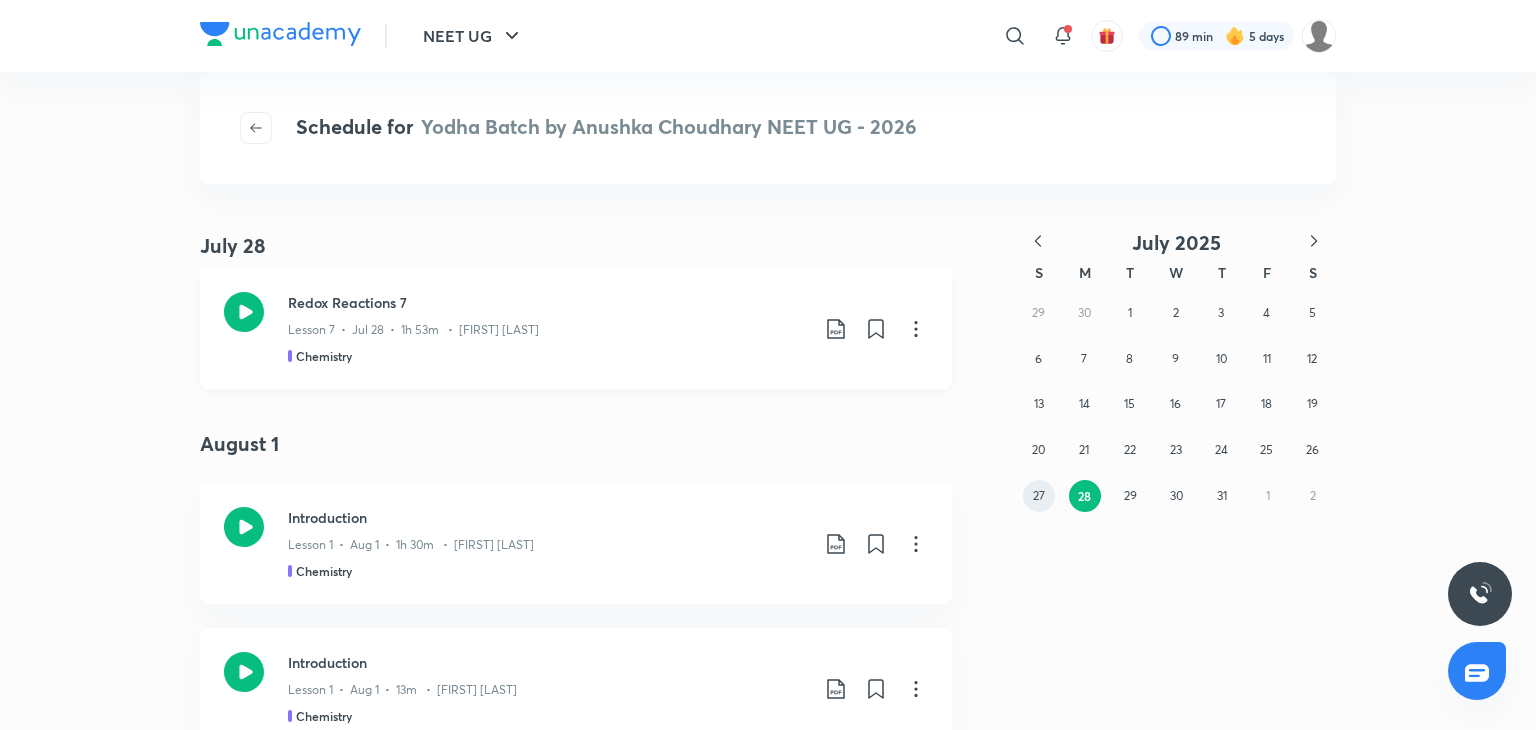 scroll, scrollTop: 19, scrollLeft: 0, axis: vertical 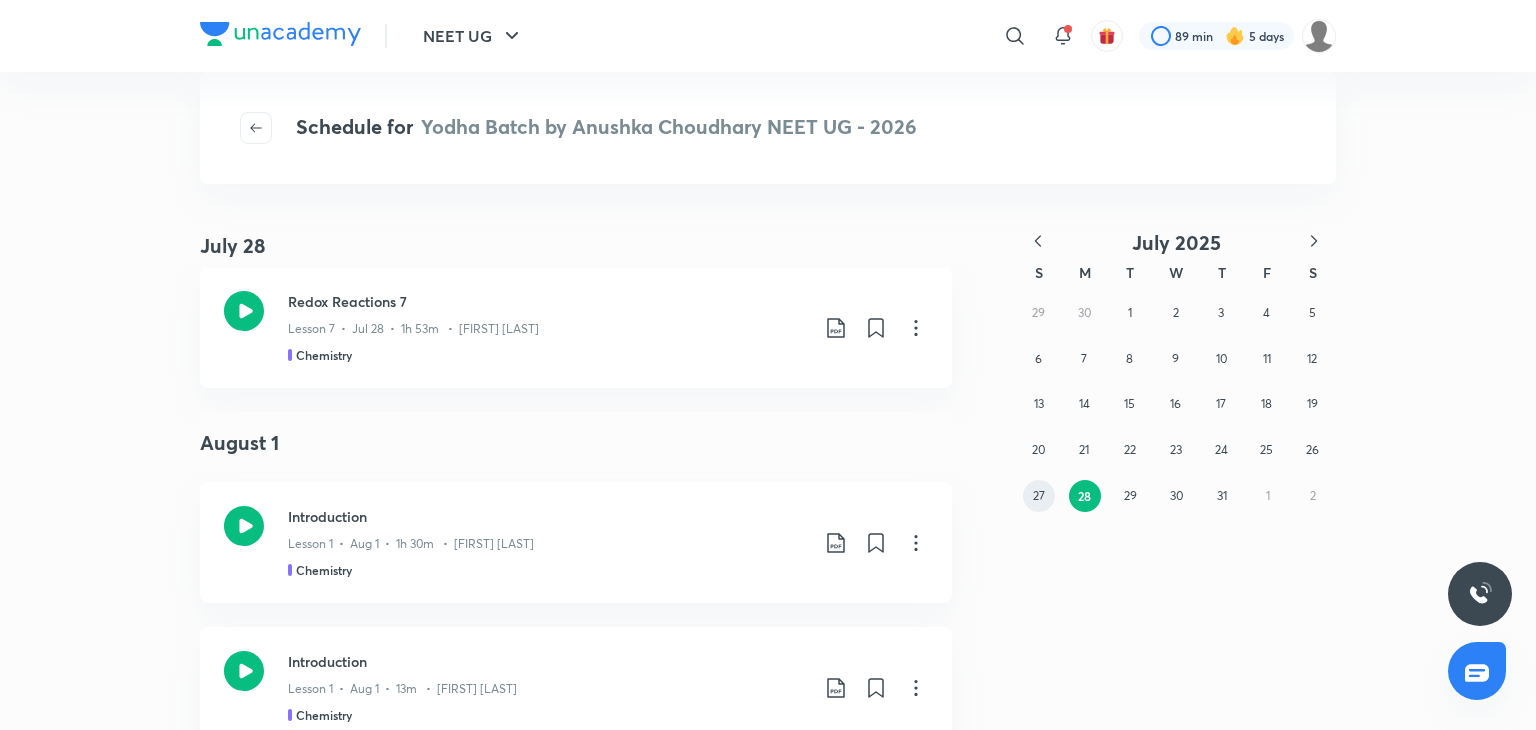 click on "27" at bounding box center (1039, 495) 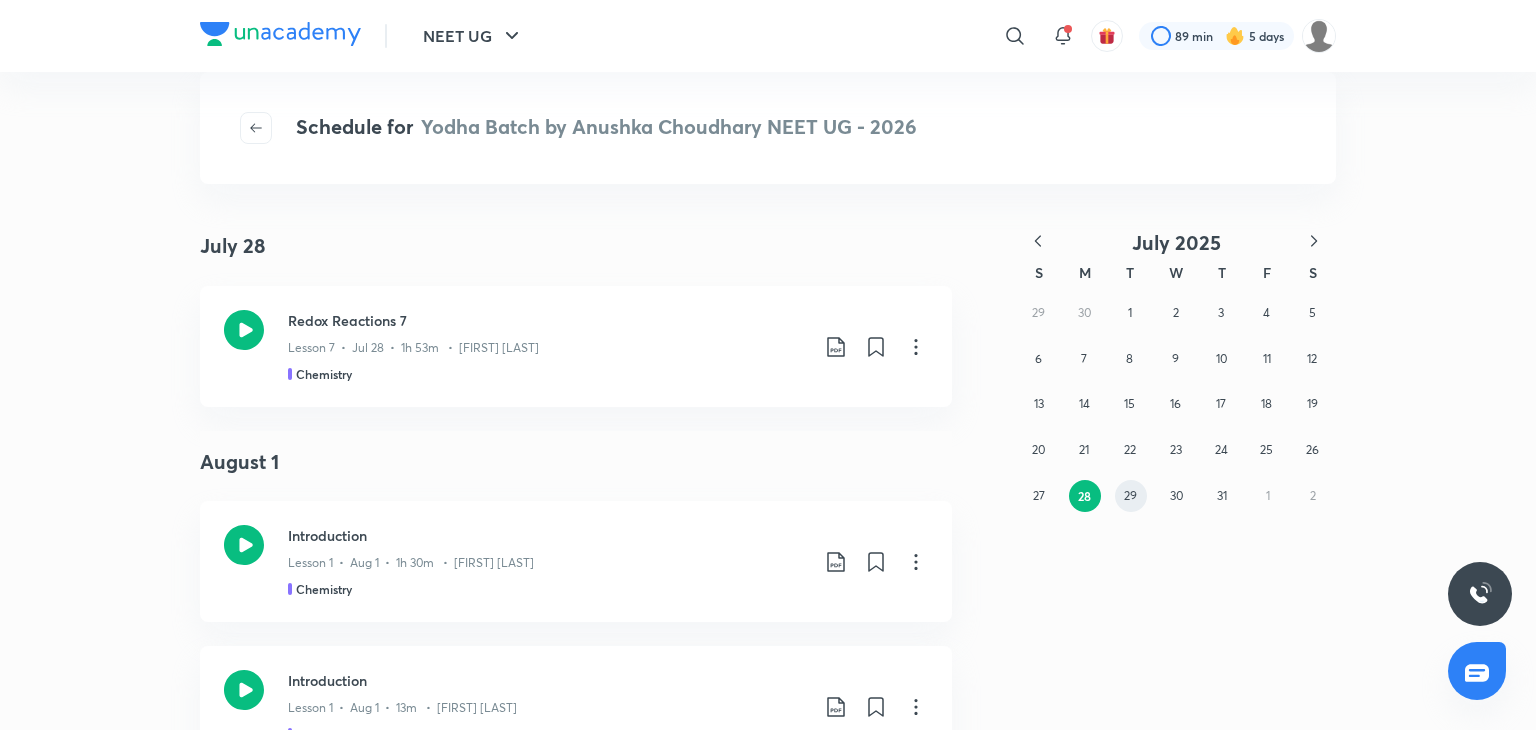 click on "29" at bounding box center [1131, 496] 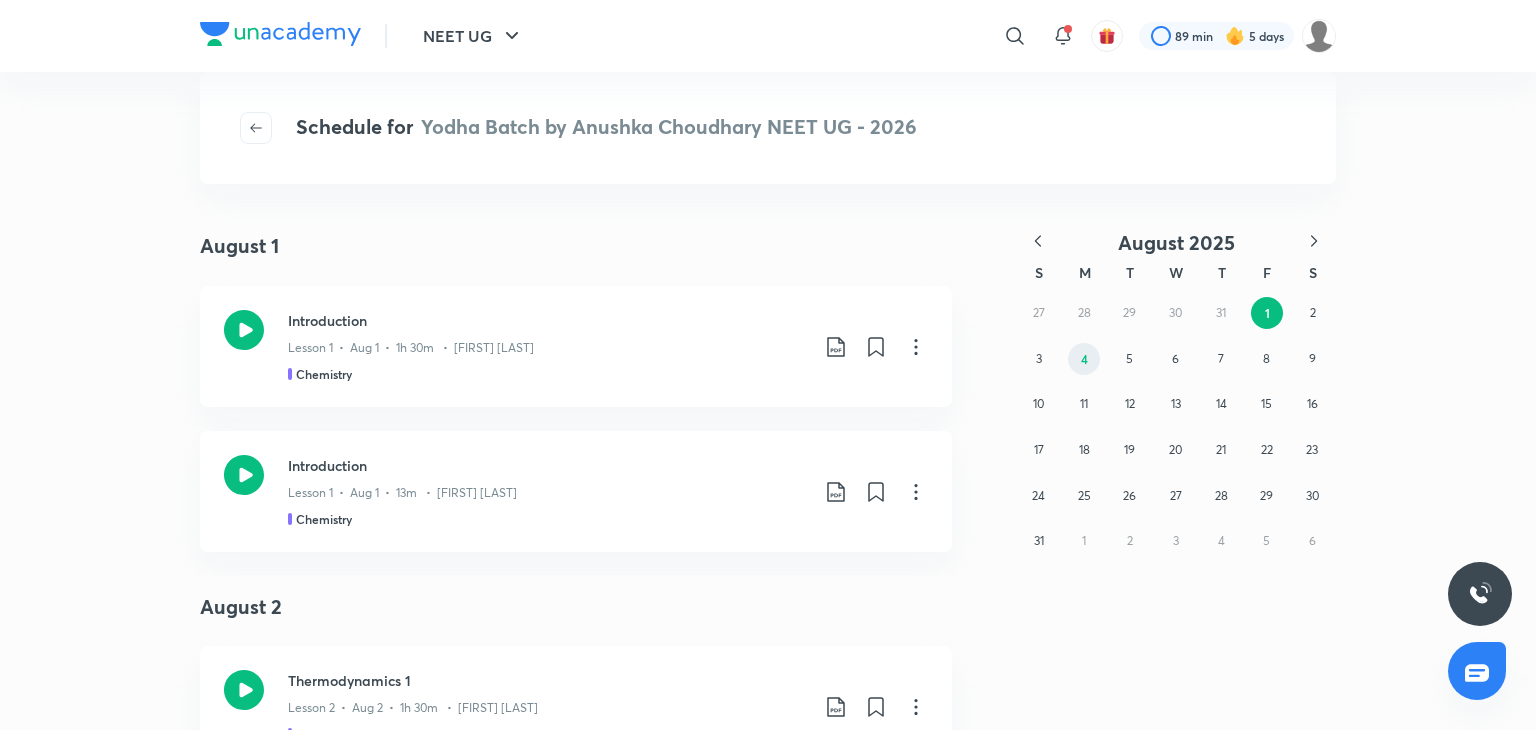 click on "4" at bounding box center (1084, 359) 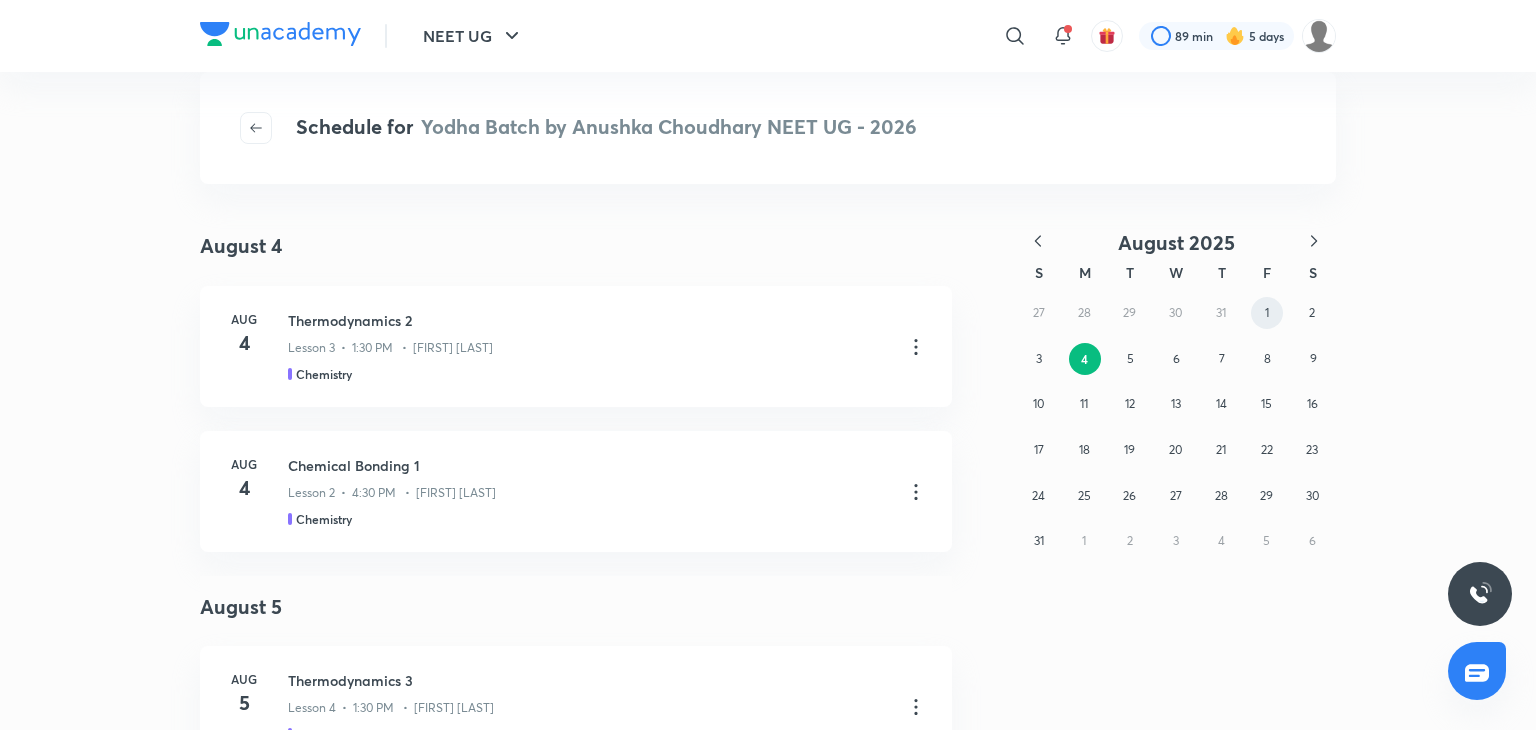 click on "1" at bounding box center [1267, 313] 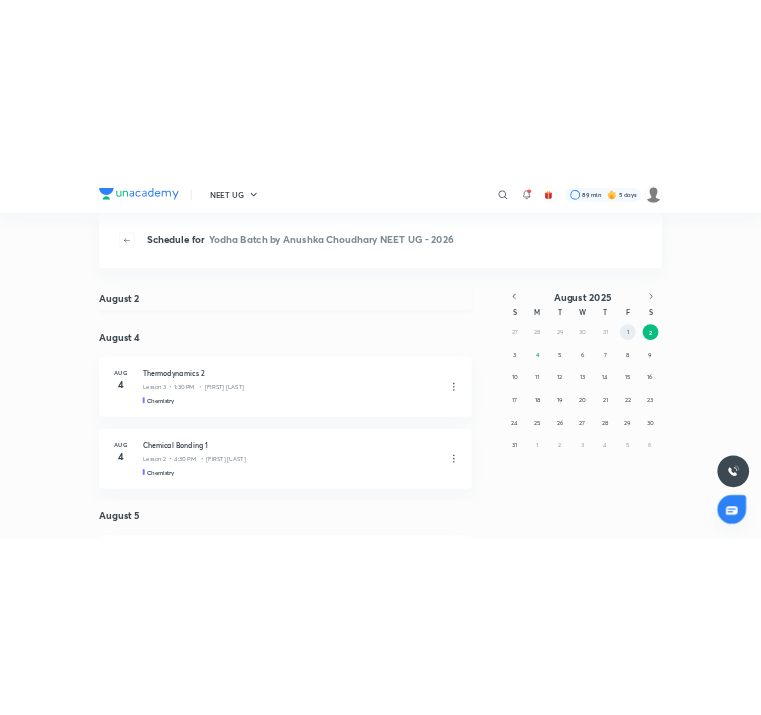 scroll, scrollTop: 496, scrollLeft: 0, axis: vertical 